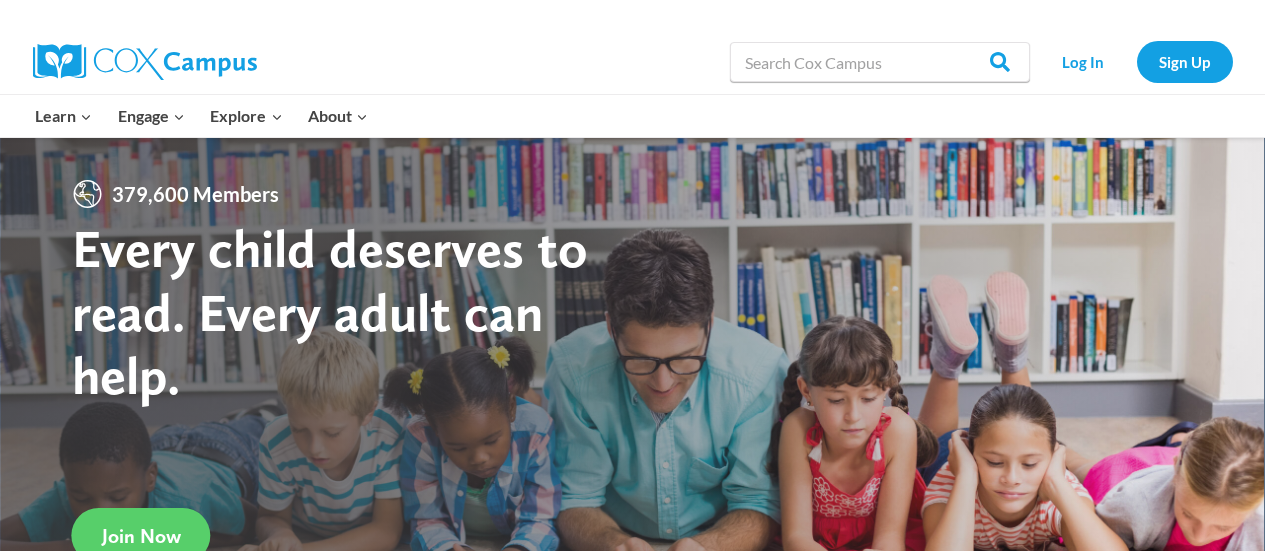scroll, scrollTop: 0, scrollLeft: 0, axis: both 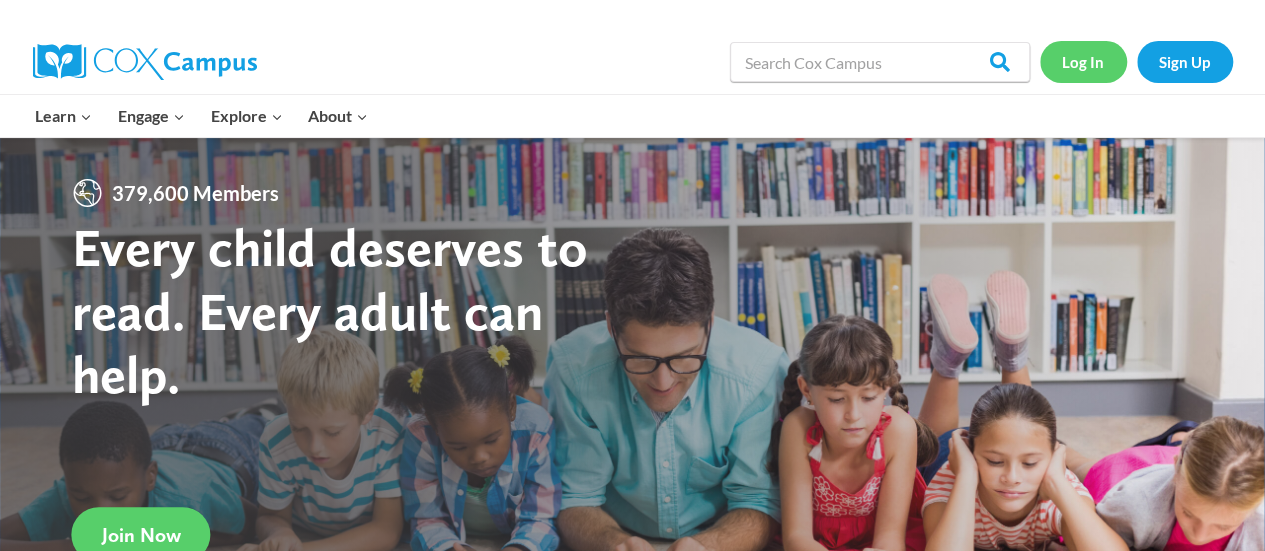 click on "Log In" at bounding box center [1083, 61] 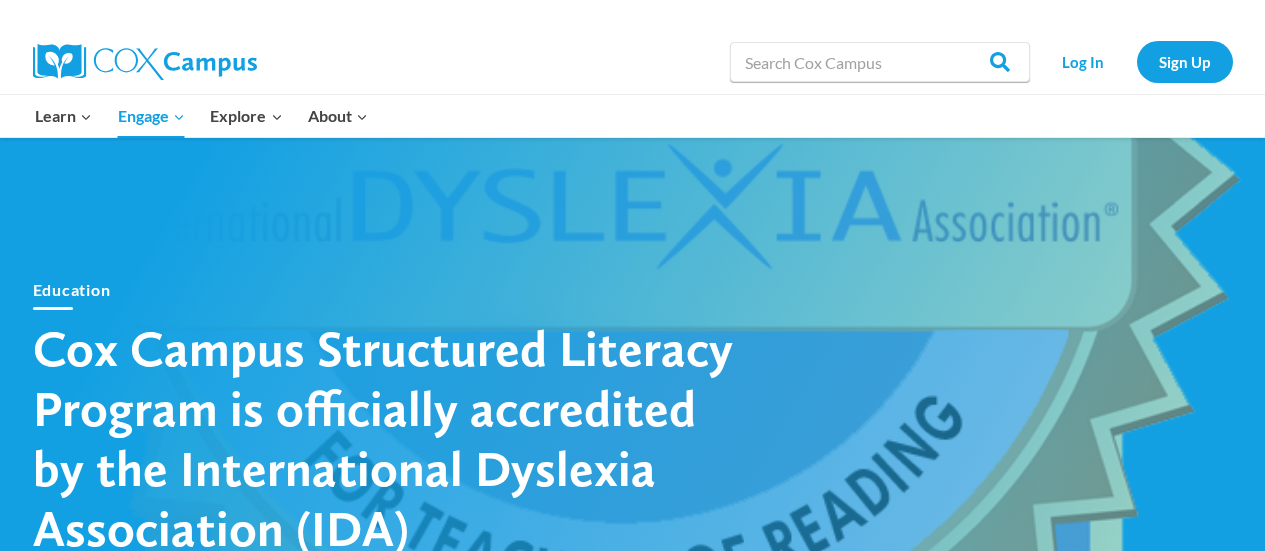 scroll, scrollTop: 0, scrollLeft: 0, axis: both 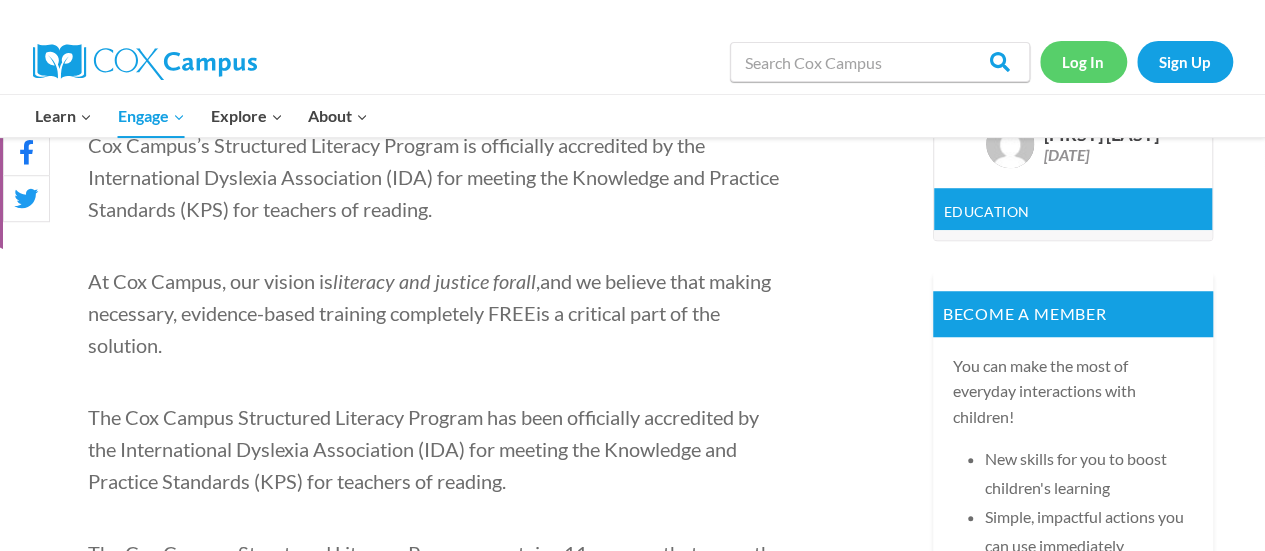 click on "Log In" at bounding box center (1083, 61) 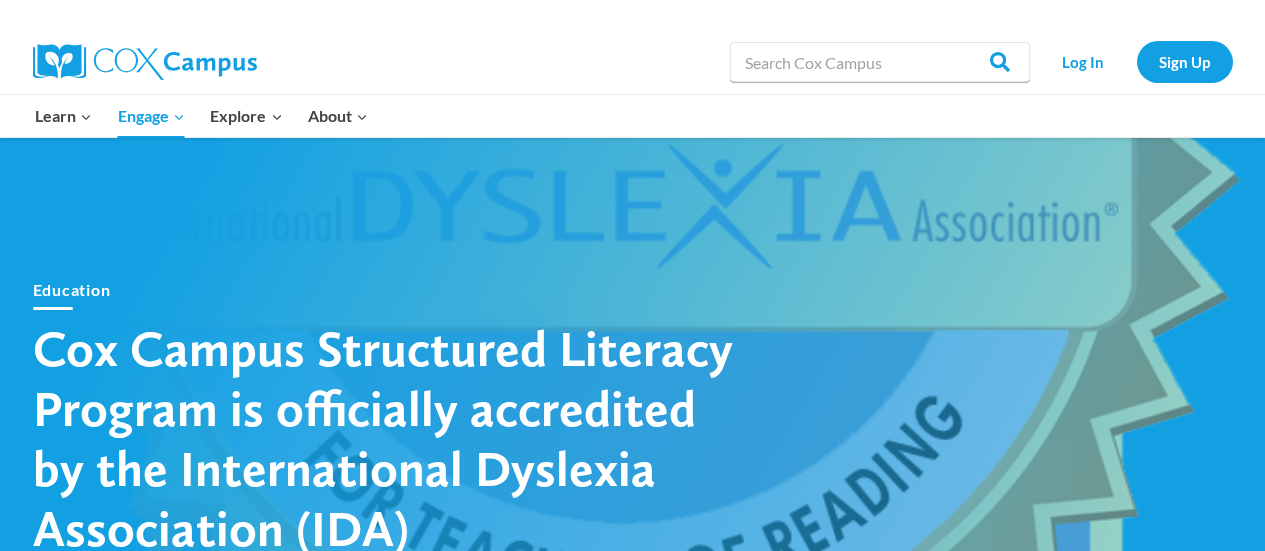 scroll, scrollTop: 0, scrollLeft: 0, axis: both 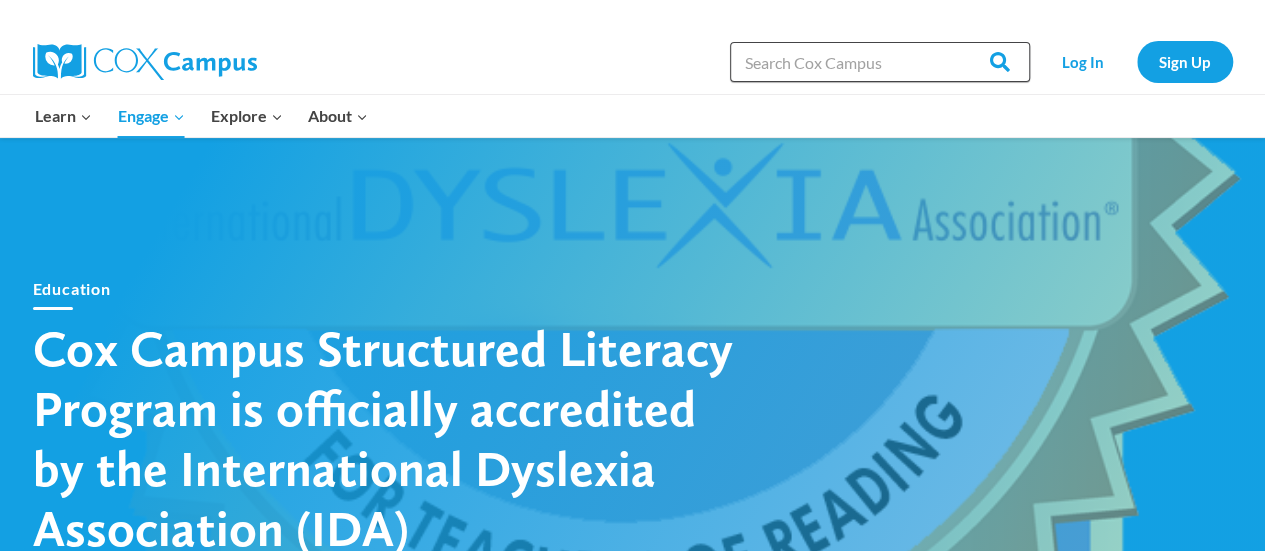 click on "Search in https://coxcampus.org/" at bounding box center (880, 62) 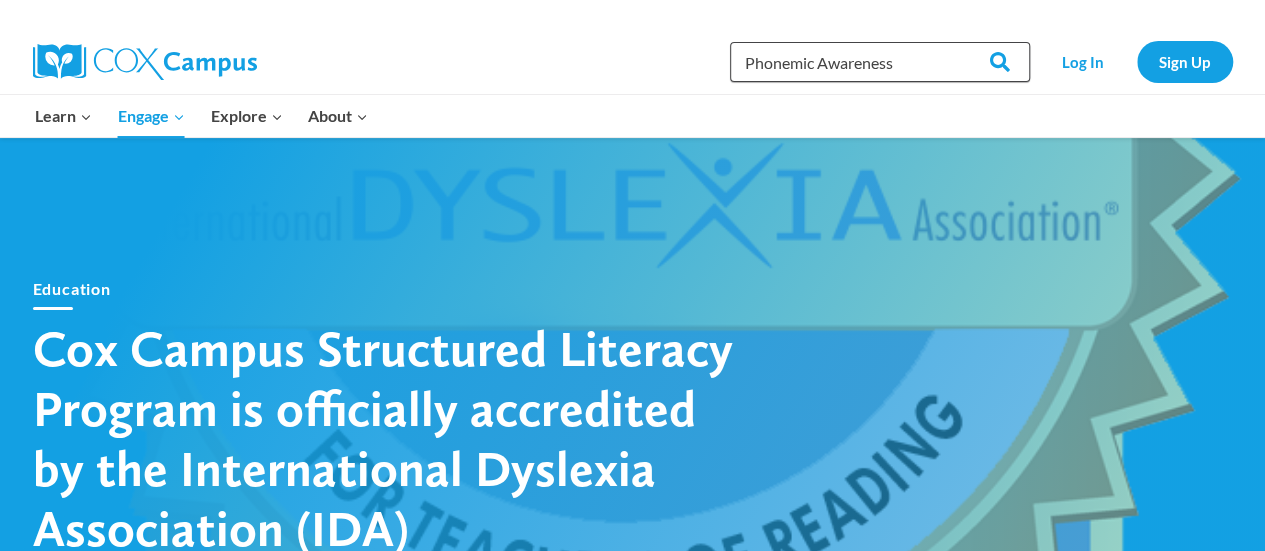type on "Phonemic Awareness" 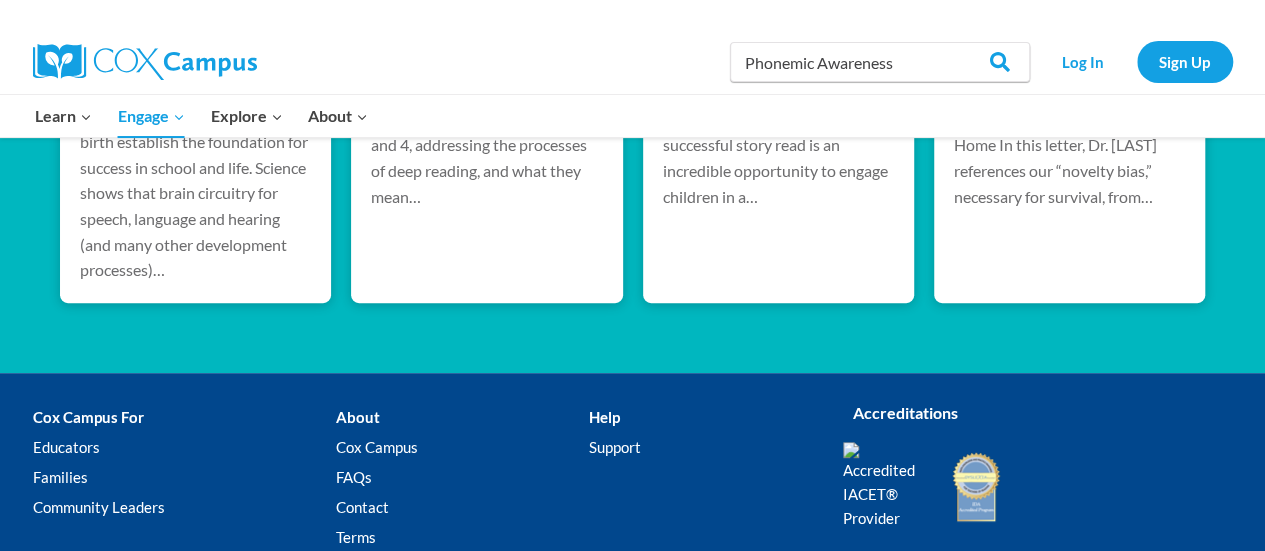 scroll, scrollTop: 4276, scrollLeft: 0, axis: vertical 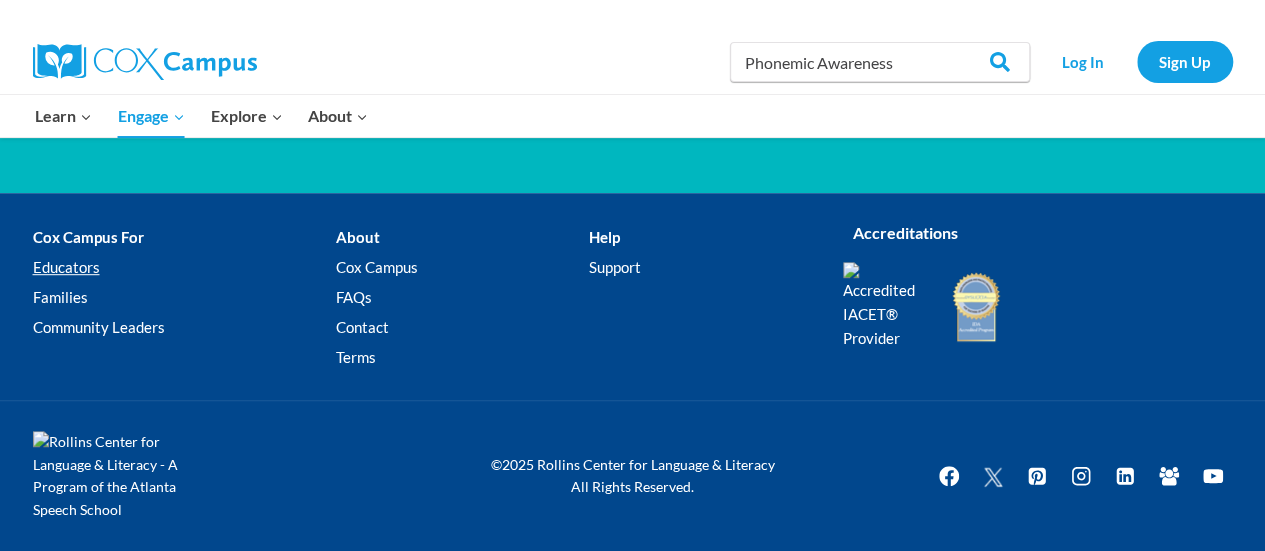 click on "Educators" at bounding box center [184, 268] 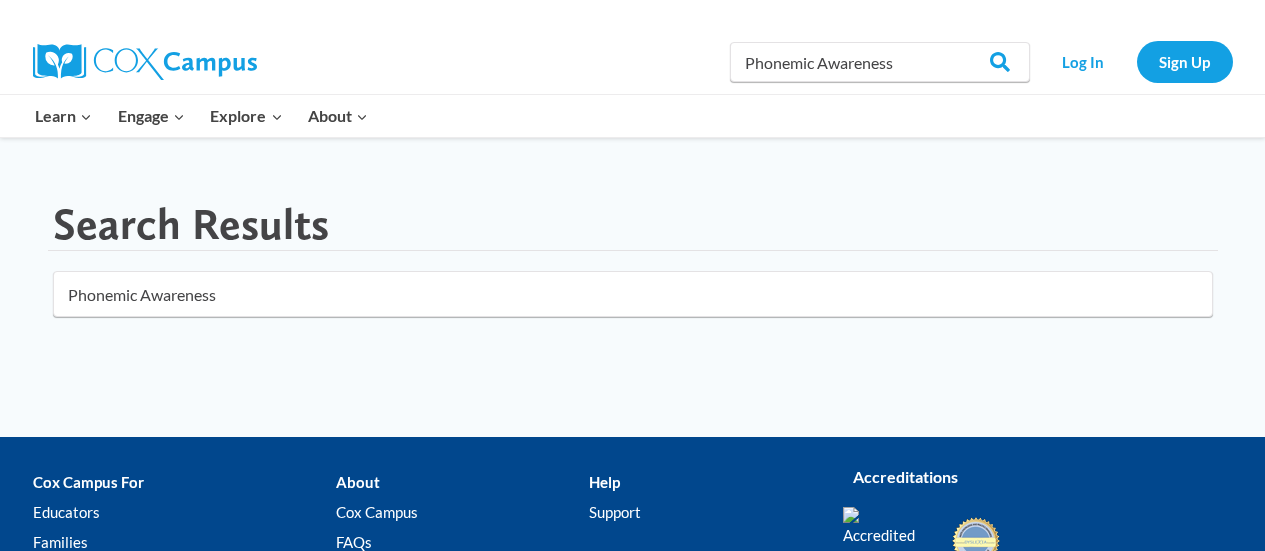 scroll, scrollTop: 0, scrollLeft: 0, axis: both 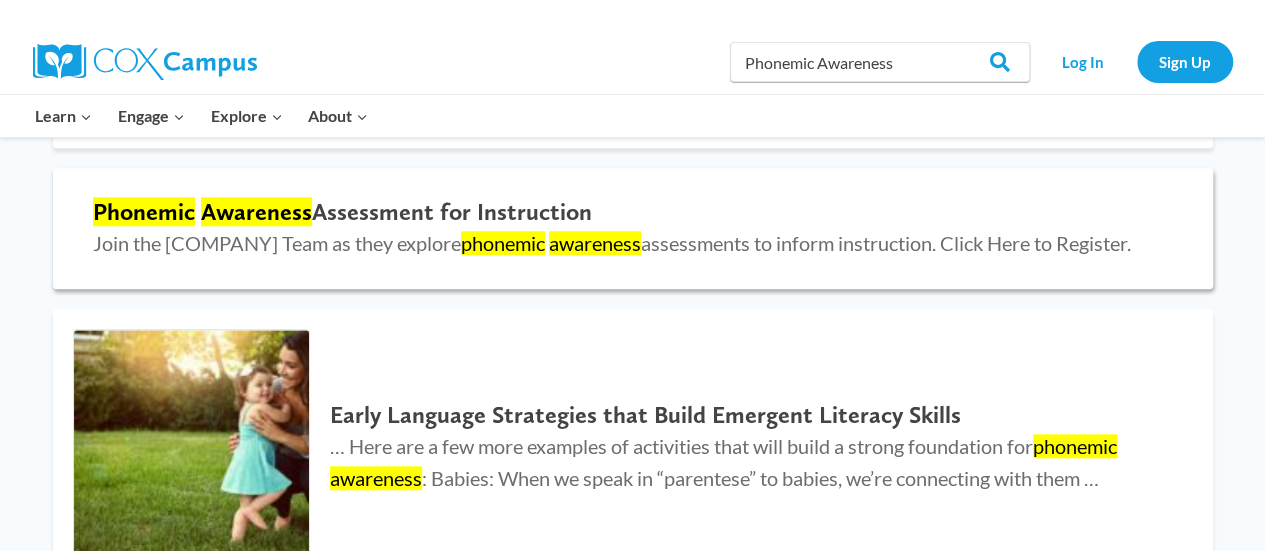 click on "Phonemic   Awareness  Assessment for Instruction" at bounding box center [633, 212] 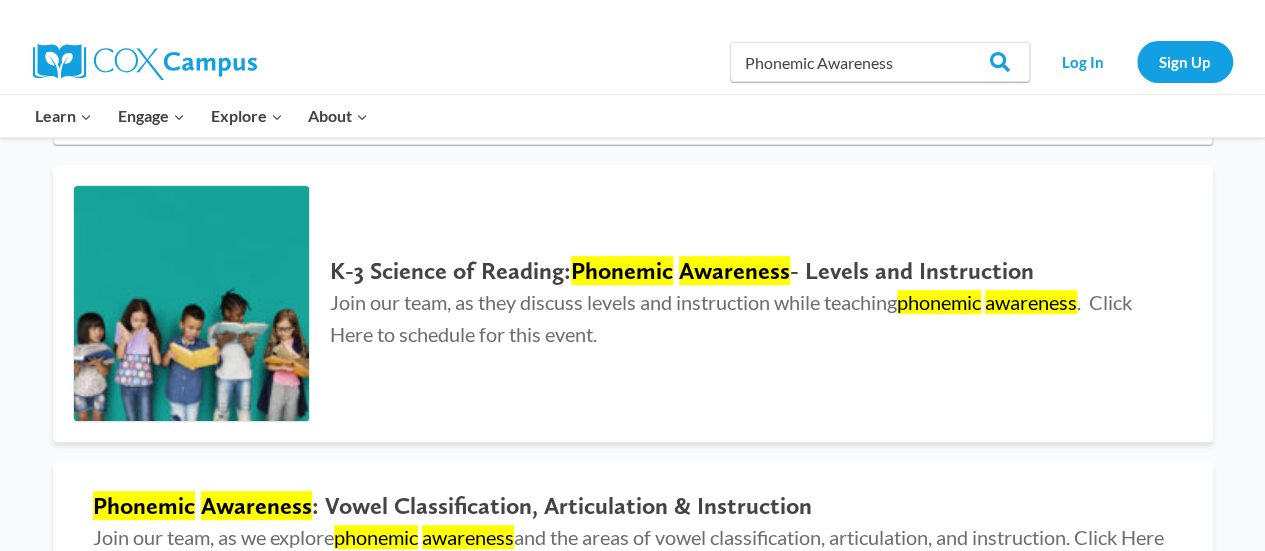 scroll, scrollTop: 224, scrollLeft: 0, axis: vertical 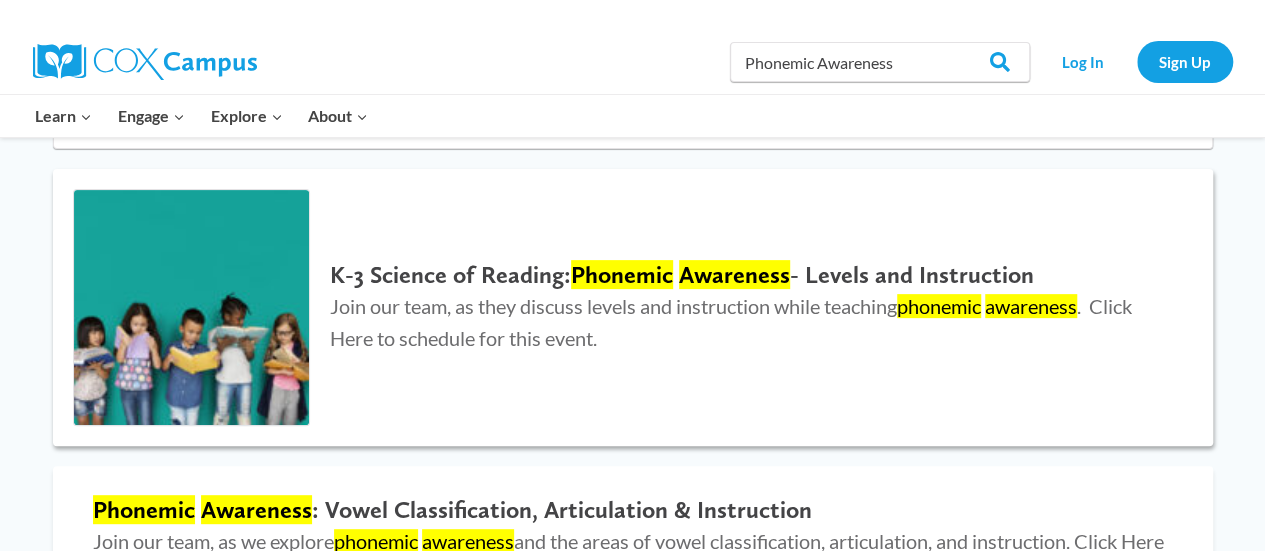 click on "Awareness" at bounding box center (734, 274) 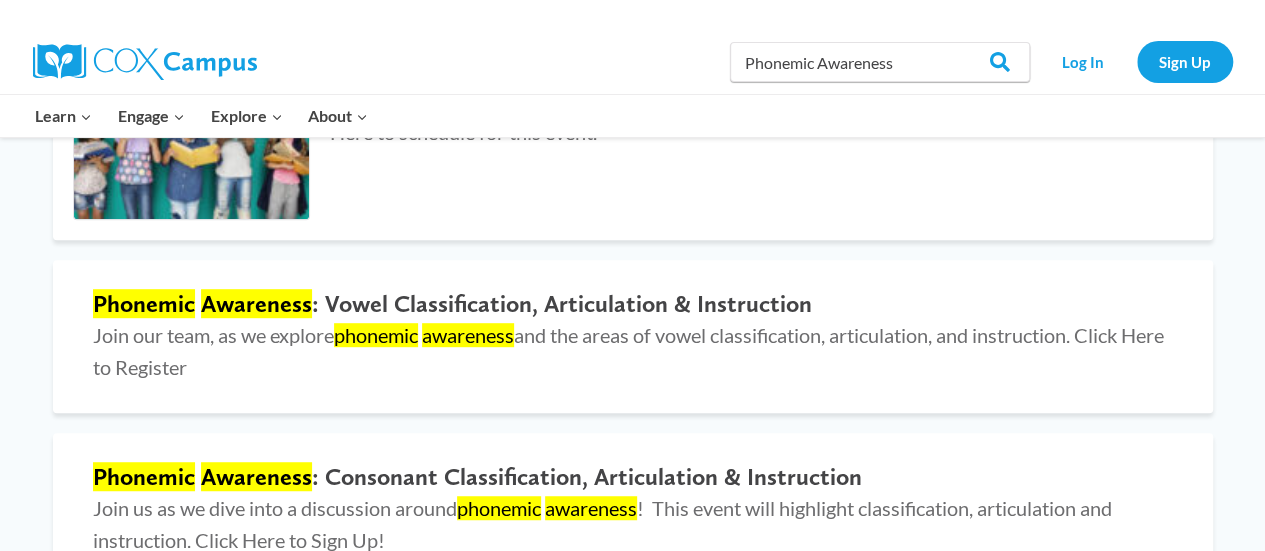 scroll, scrollTop: 436, scrollLeft: 0, axis: vertical 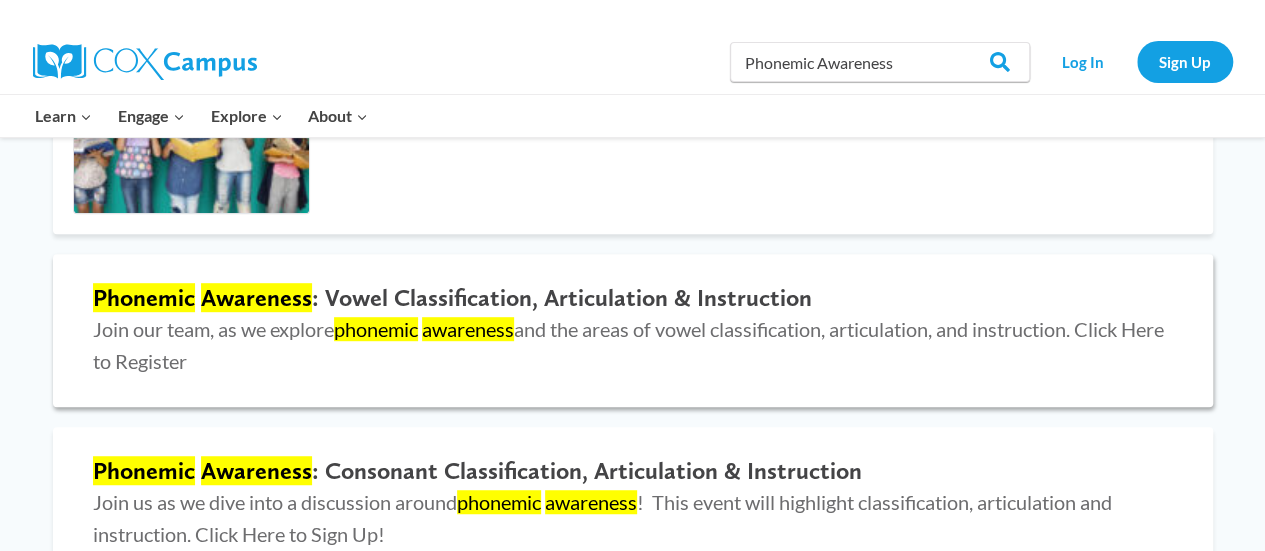 click on "Phonemic   Awareness : Vowel Classification, Articulation & Instruction" at bounding box center (633, 298) 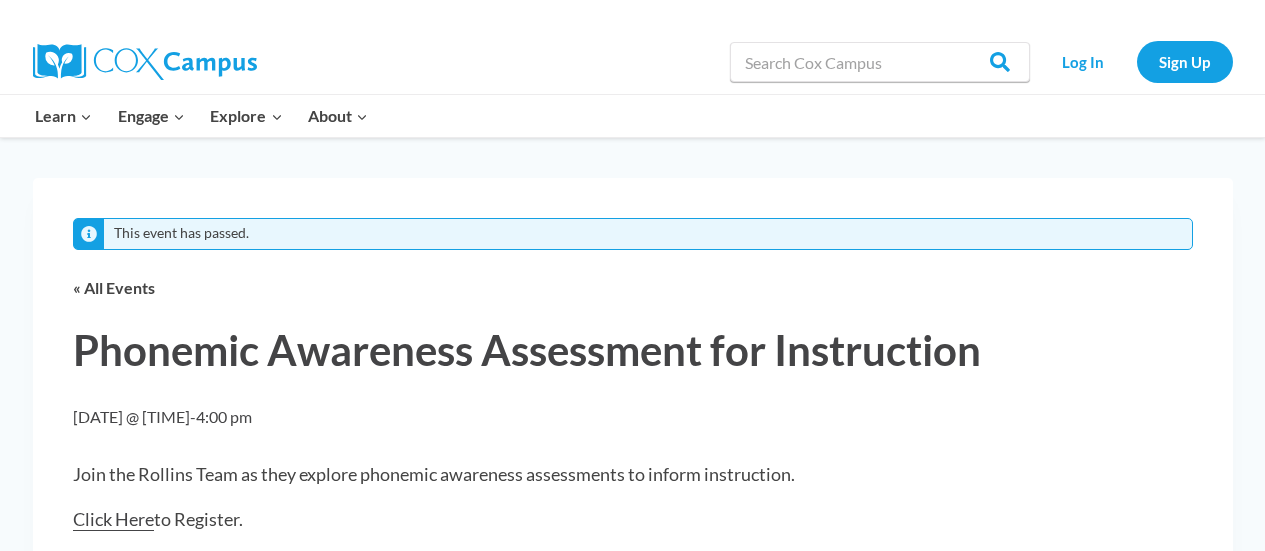 scroll, scrollTop: 0, scrollLeft: 0, axis: both 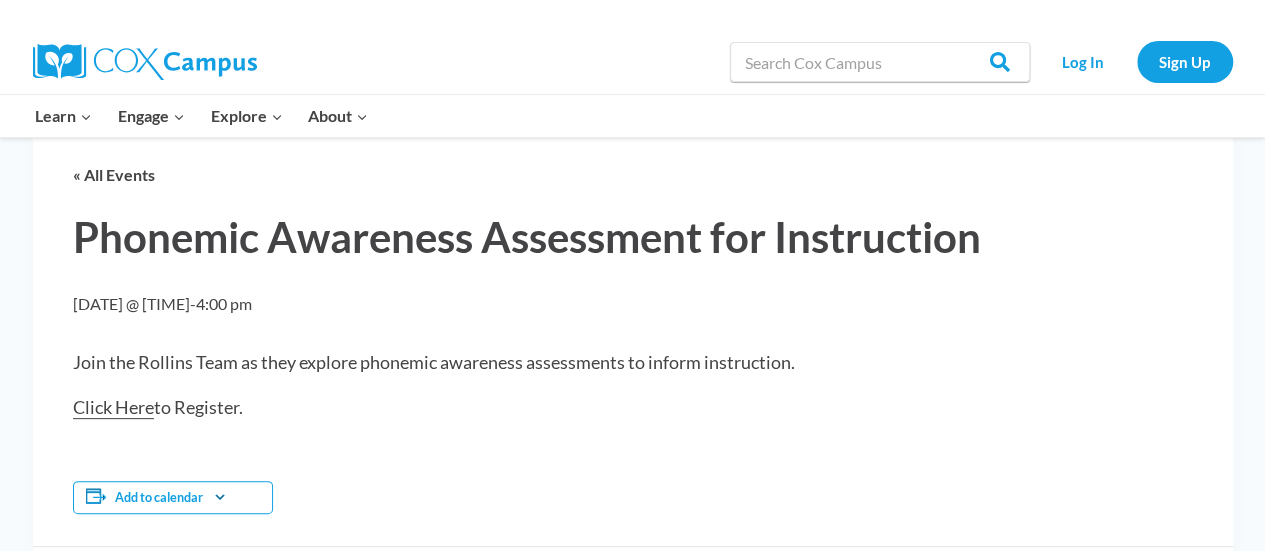 click on "Click Here" at bounding box center (113, 407) 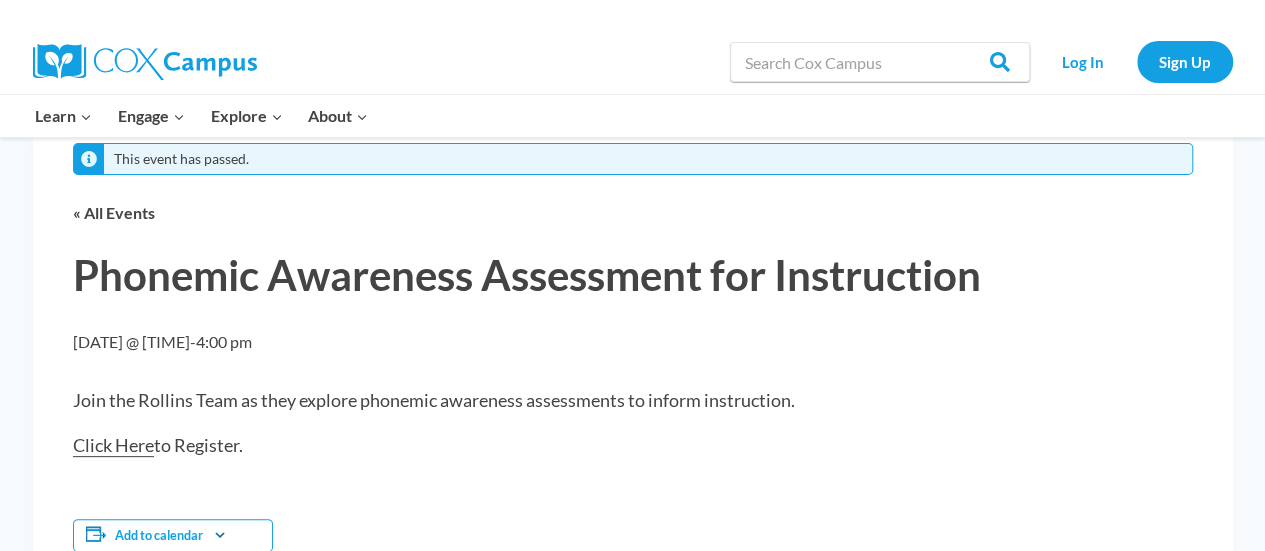 scroll, scrollTop: 0, scrollLeft: 0, axis: both 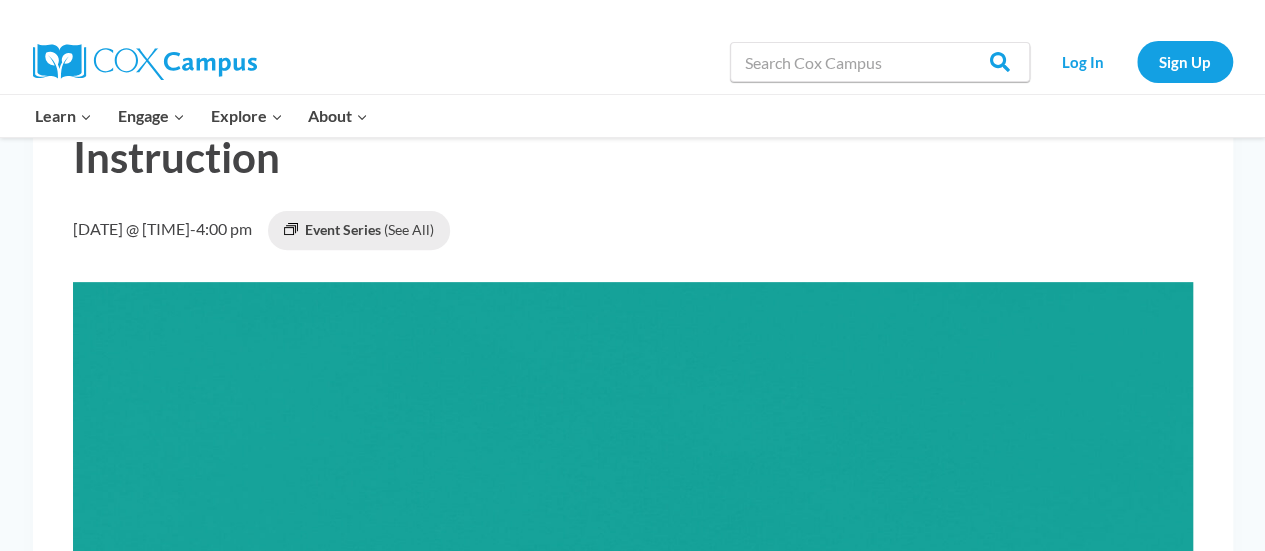 click at bounding box center (633, 794) 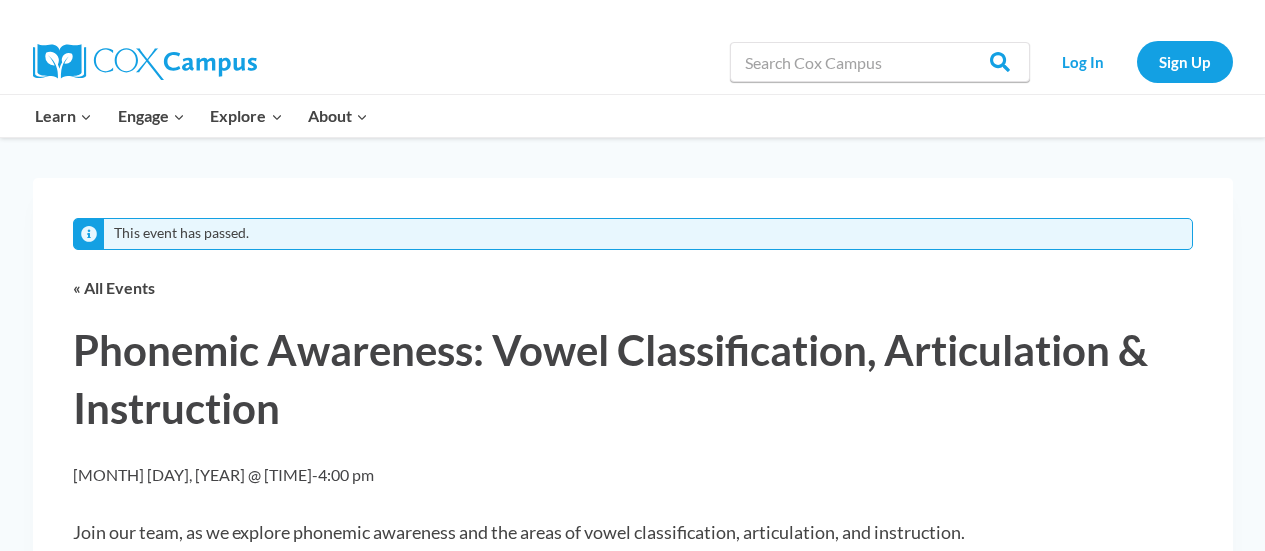 scroll, scrollTop: 0, scrollLeft: 0, axis: both 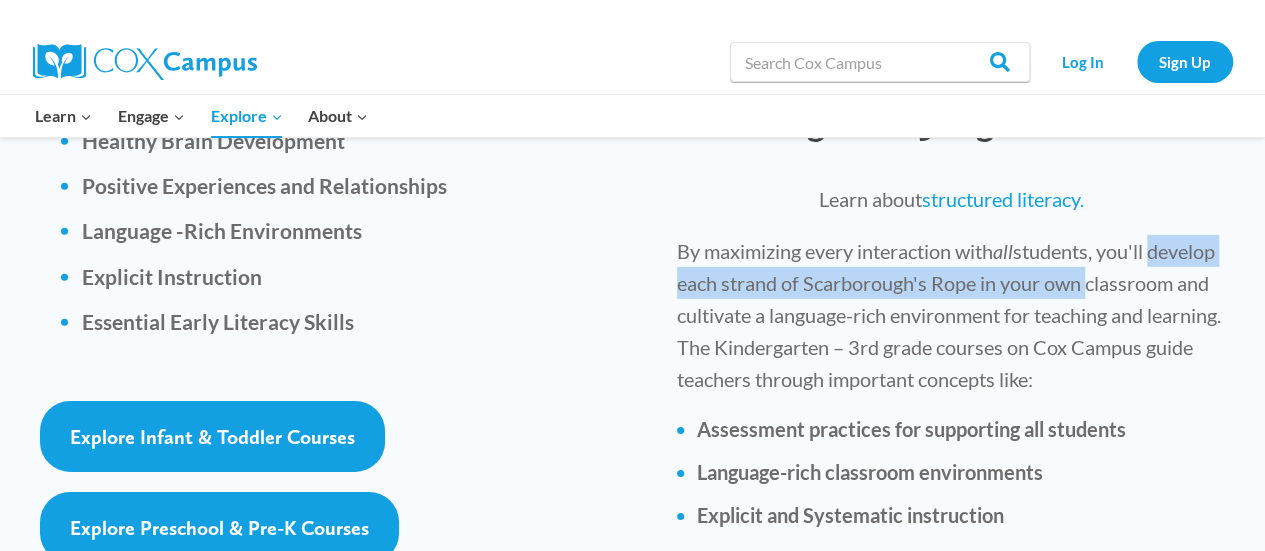 drag, startPoint x: 1260, startPoint y: 259, endPoint x: 1251, endPoint y: 281, distance: 23.769728 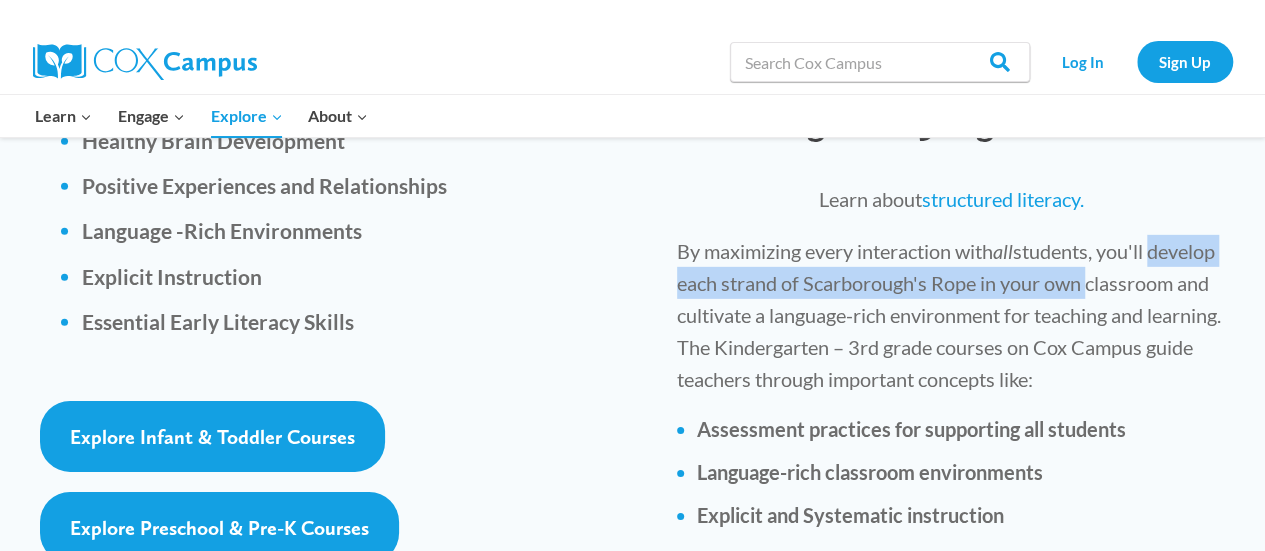 click on "Start Exploring Today
Birth-Age 5 Courses
A deep reading brain is essential to literacy and justice for all. Our early learning courses are grounded in critical prerequisites to learning: Relationships, Trauma-Informed Practices, and Immersion in a Curriculum.
Healthy Brain Development
Positive Experiences and Relationships
Language -Rich Environments
Explicit Instruction
Essential Early Literacy Skills
Explore Infant & Toddler Courses
Explore Preschool & Pre-K Courses
View Here
Video Courses
Compliments and enhances existing curriculums
Earn continuing education units
School Leaders  see" at bounding box center (632, 644) 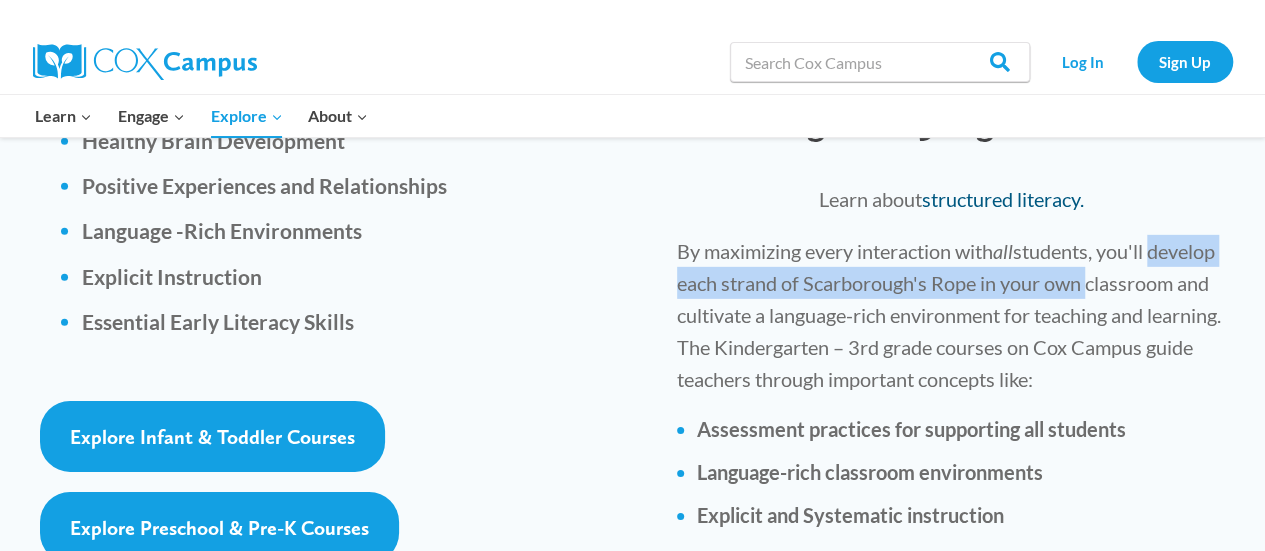 click on "structured literacy." at bounding box center (1003, 199) 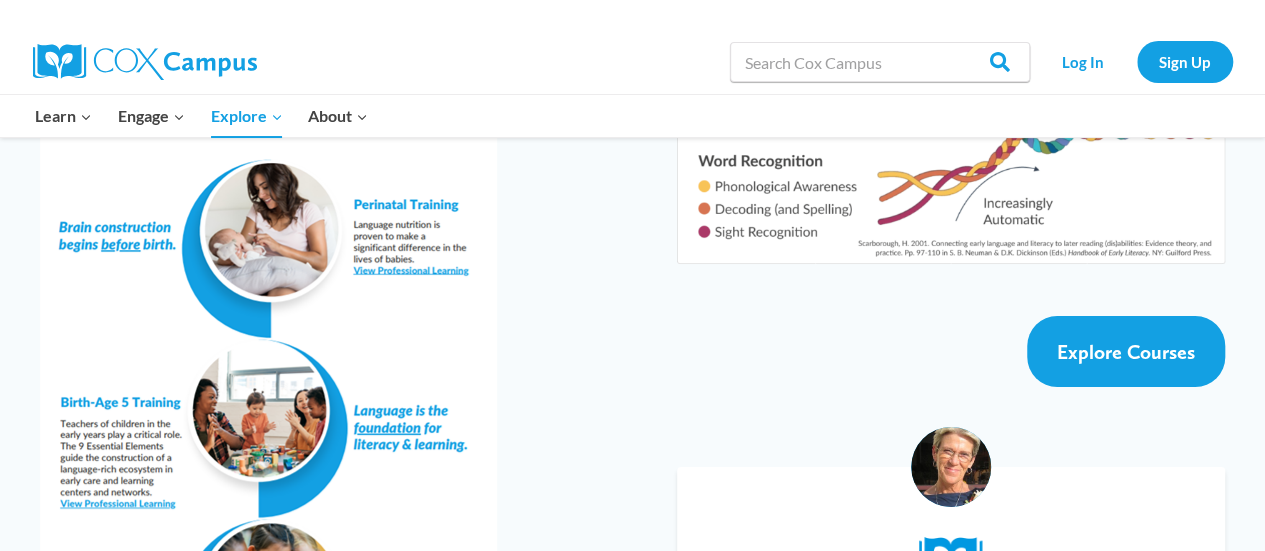 scroll, scrollTop: 3560, scrollLeft: 0, axis: vertical 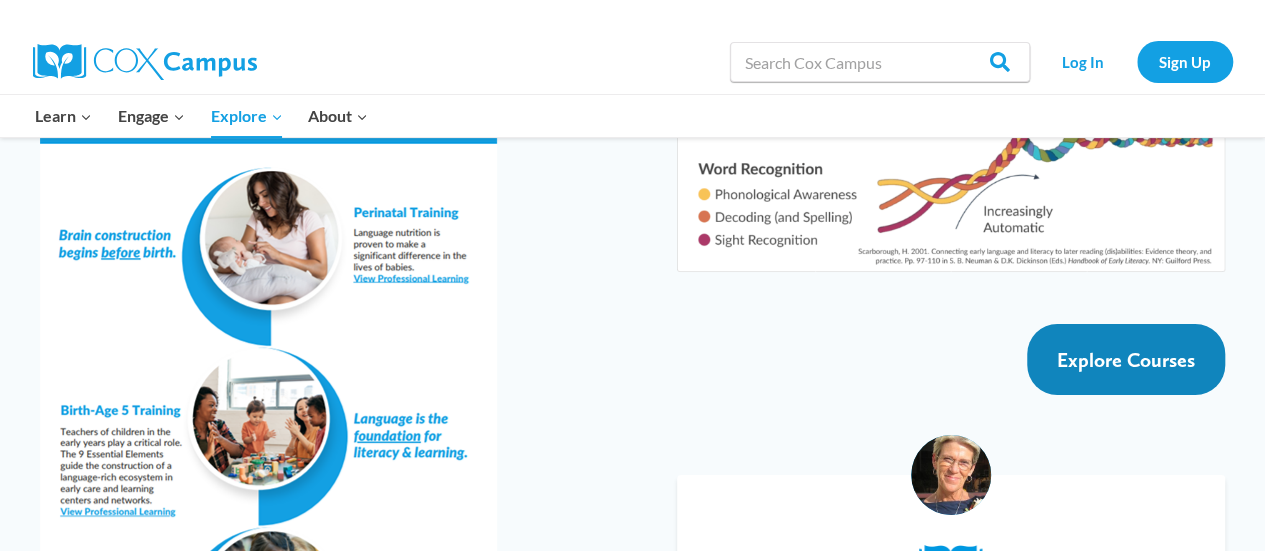 click on "Explore Courses" at bounding box center [1126, 360] 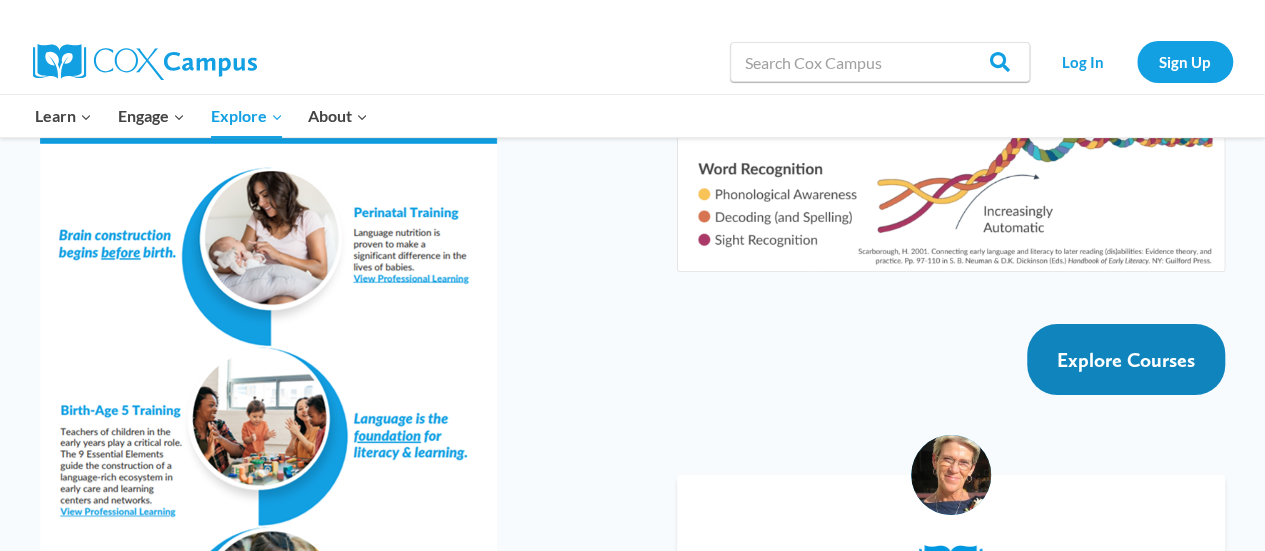 scroll, scrollTop: 3586, scrollLeft: 0, axis: vertical 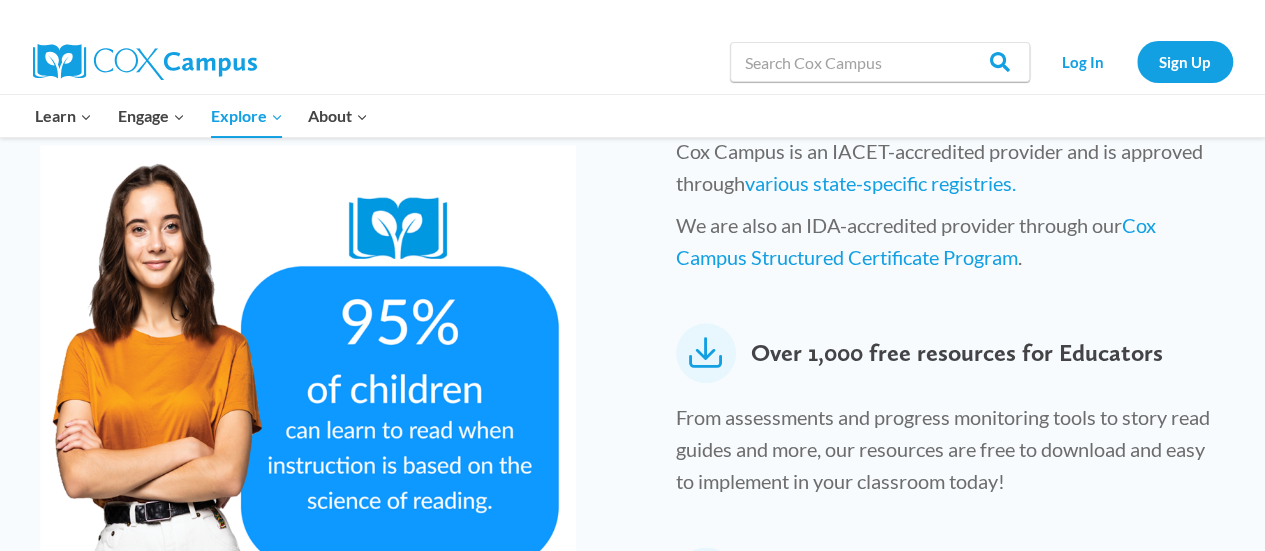 click at bounding box center [706, 353] 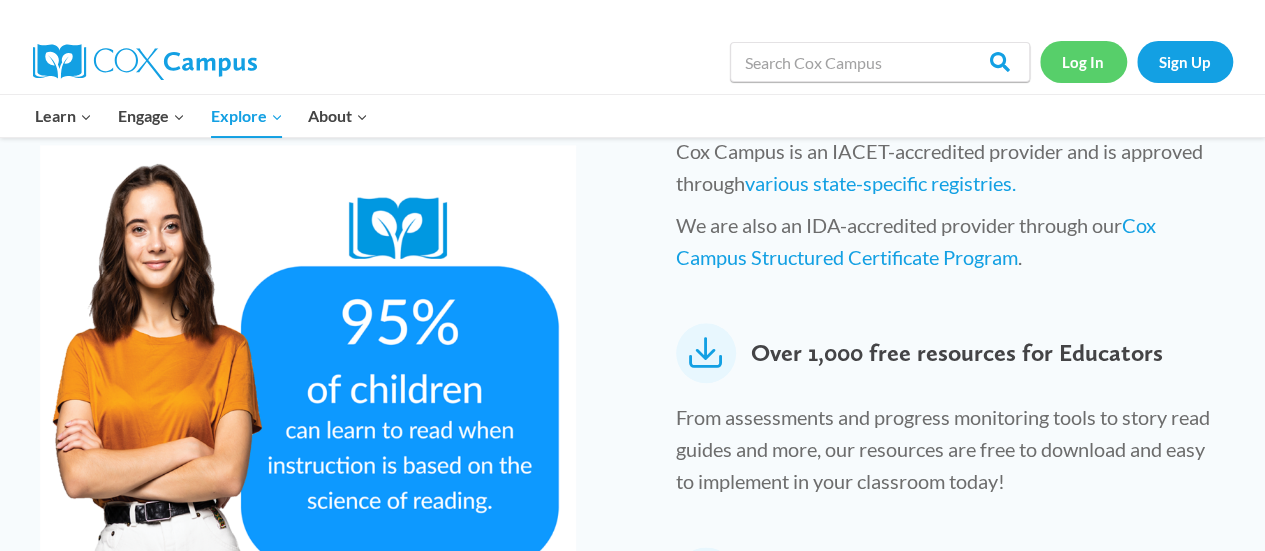 click on "Log In" at bounding box center [1083, 61] 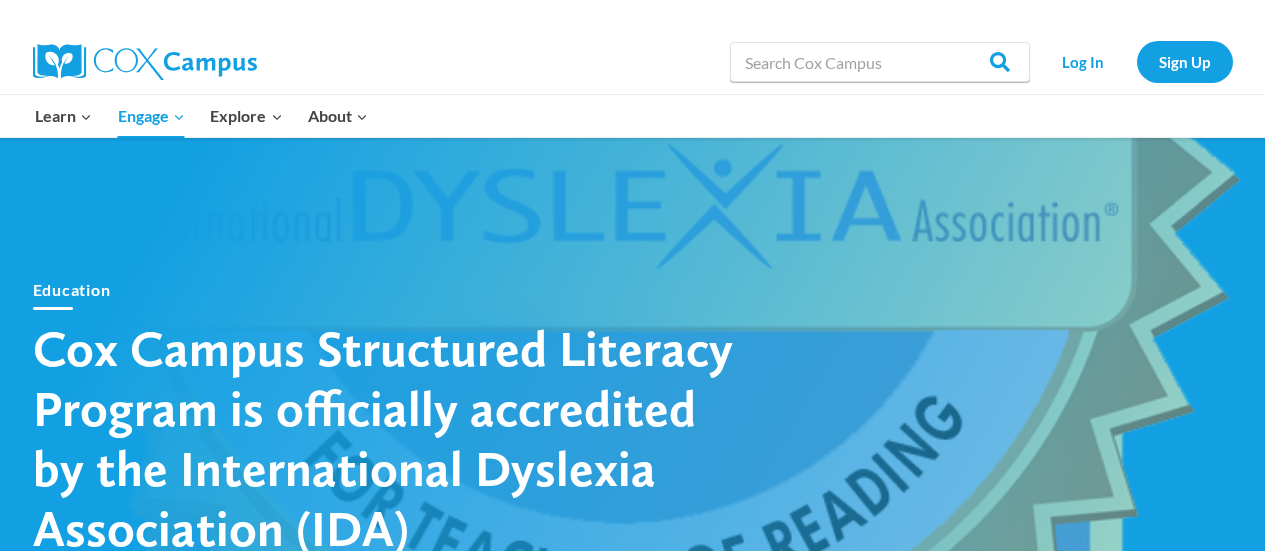 scroll, scrollTop: 0, scrollLeft: 0, axis: both 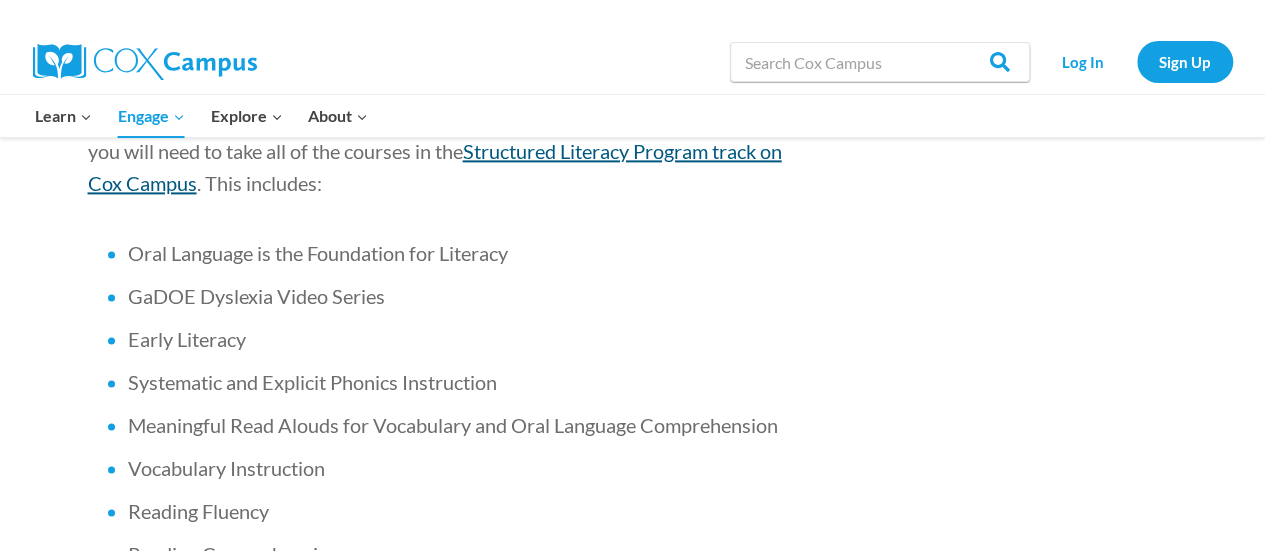 click on "Structured Literacy Program track on Cox Campus" at bounding box center [435, 167] 